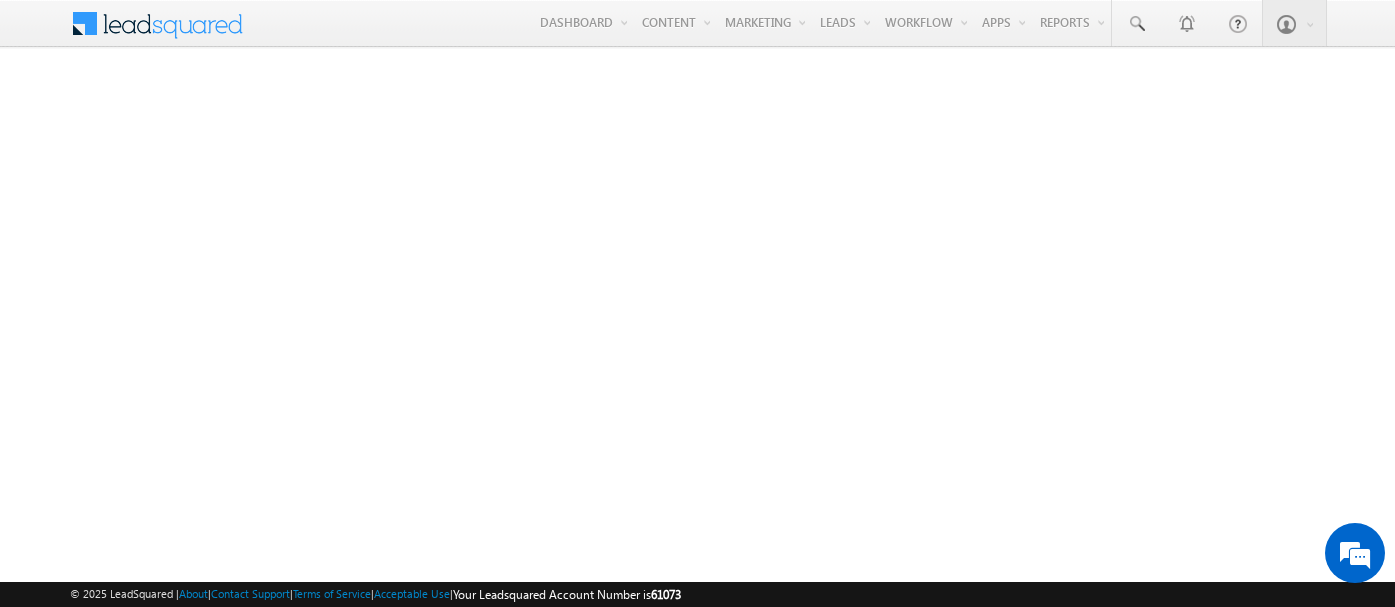 scroll, scrollTop: 0, scrollLeft: 0, axis: both 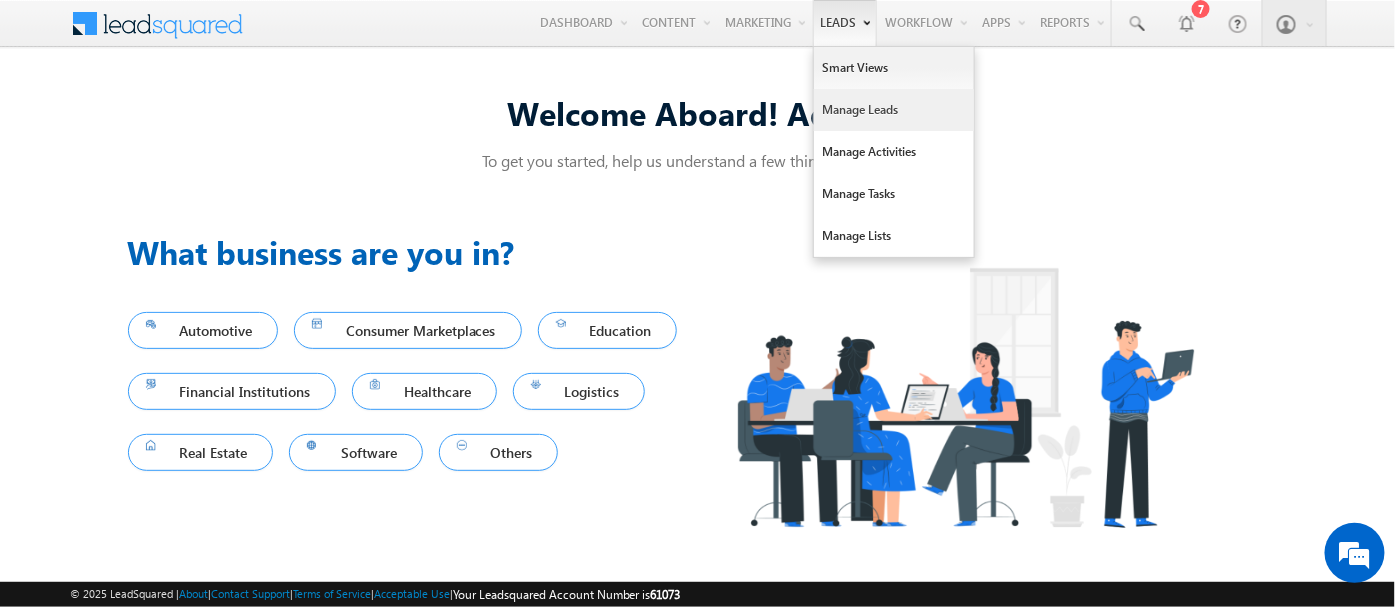 click on "Manage Leads" at bounding box center (894, 110) 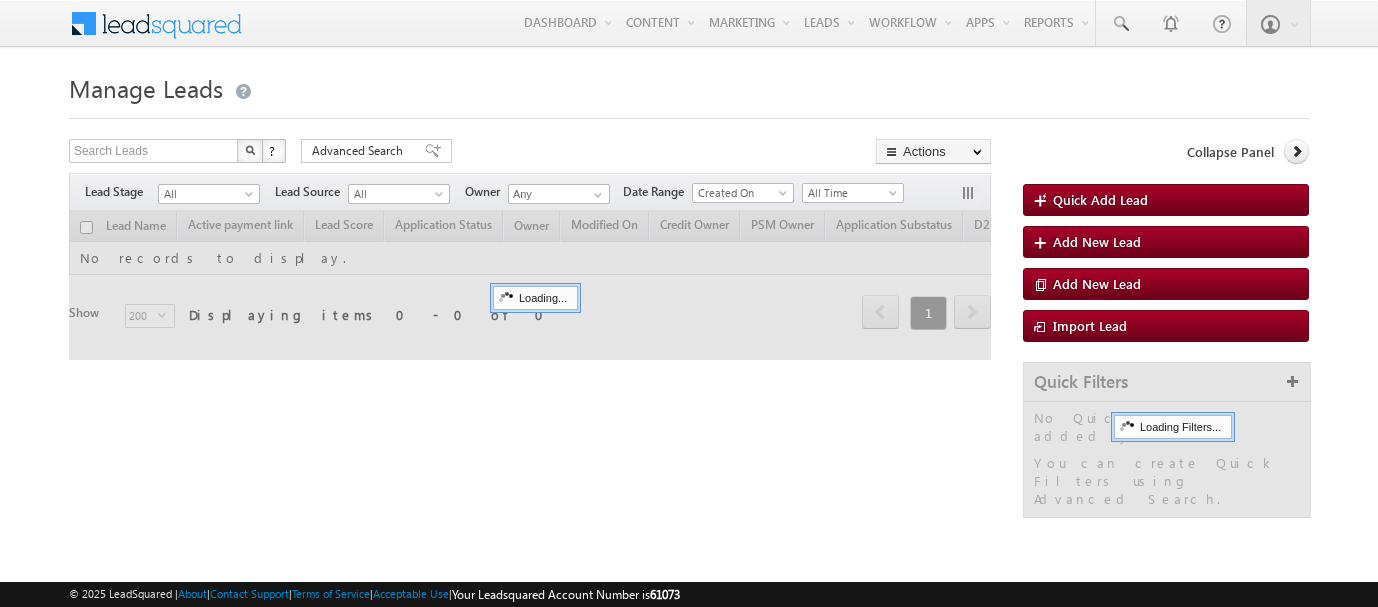 scroll, scrollTop: 0, scrollLeft: 0, axis: both 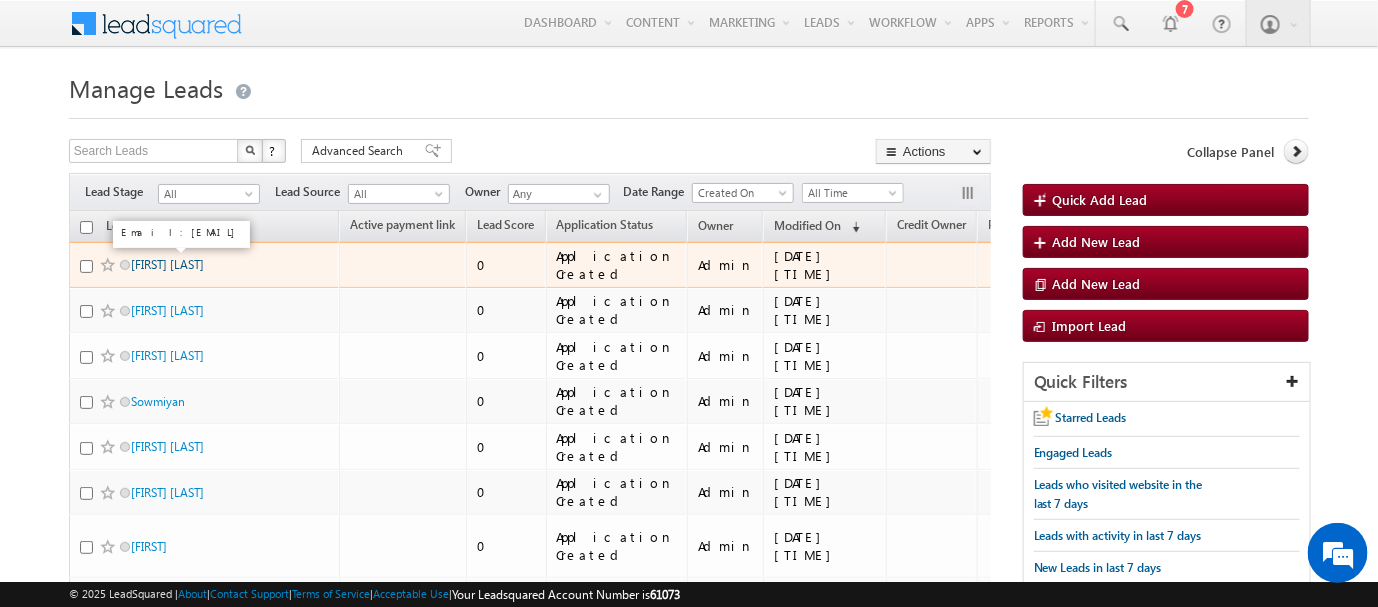 click on "ANITA PANDEY" at bounding box center [167, 264] 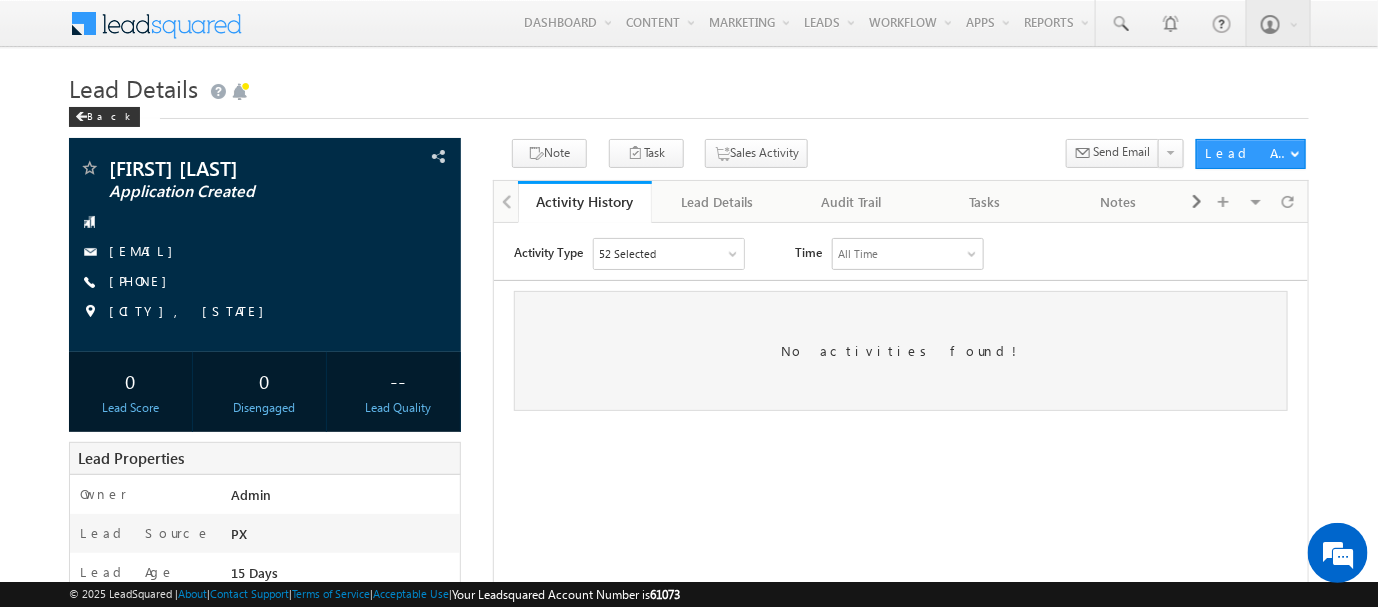 scroll, scrollTop: 0, scrollLeft: 0, axis: both 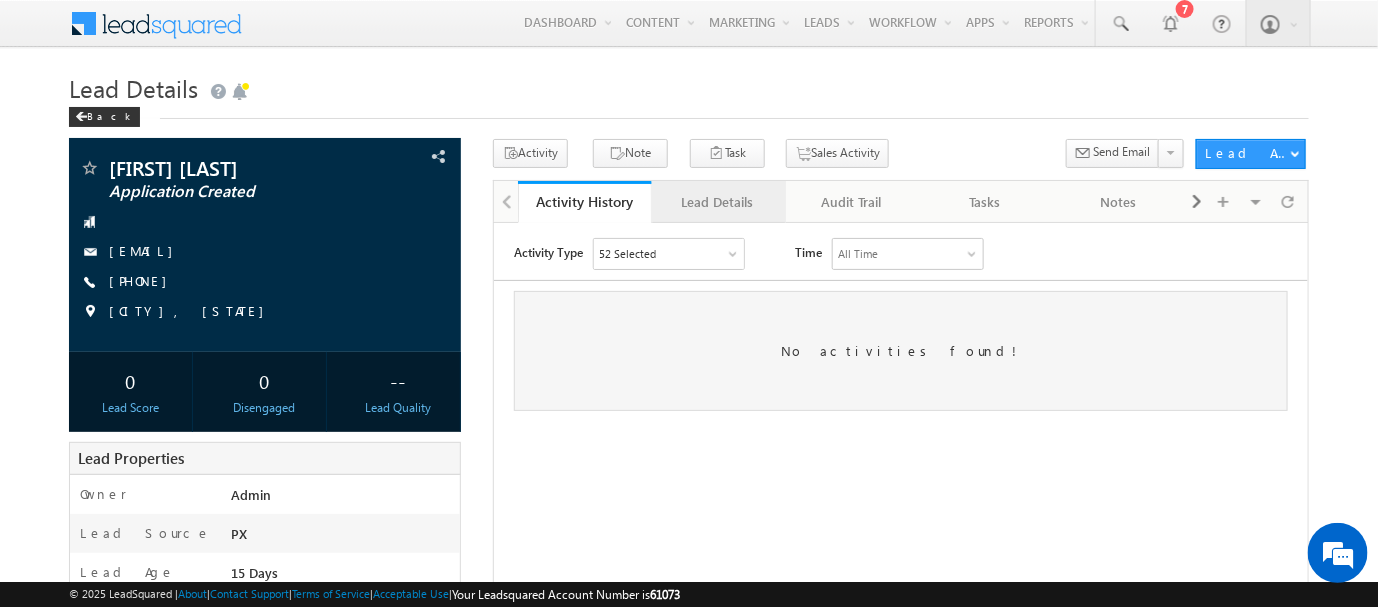 click on "Lead Details" at bounding box center [718, 202] 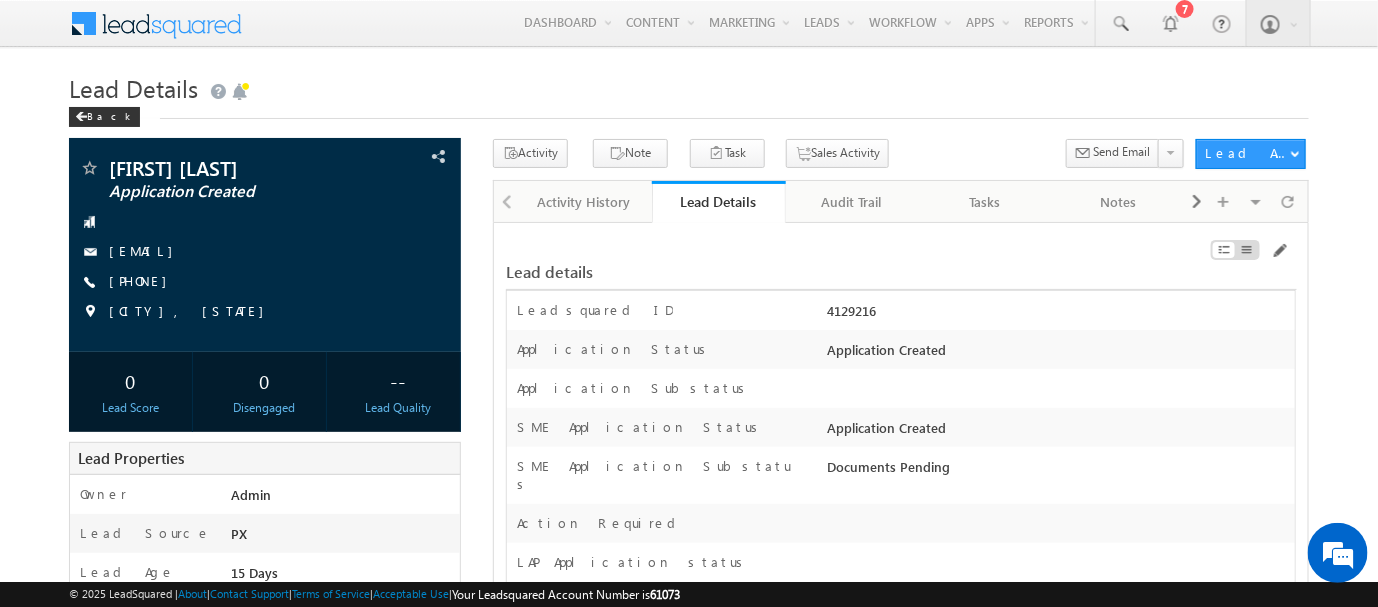 scroll, scrollTop: 494, scrollLeft: 0, axis: vertical 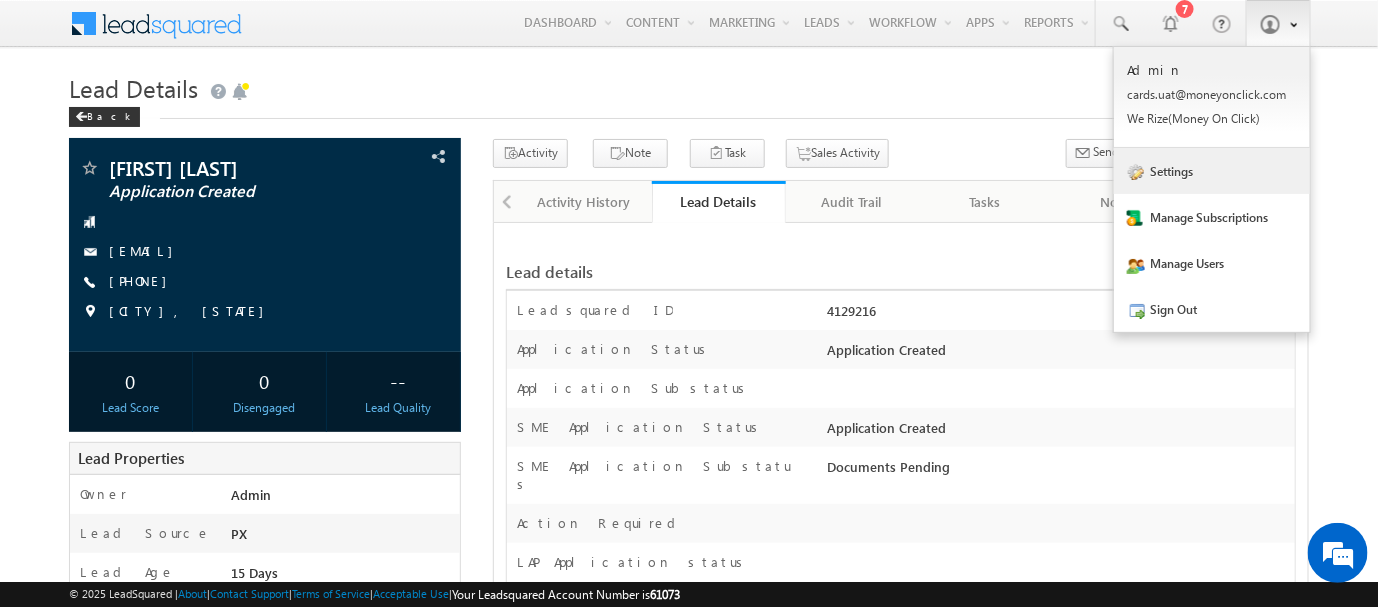 click on "Settings" at bounding box center [1212, 171] 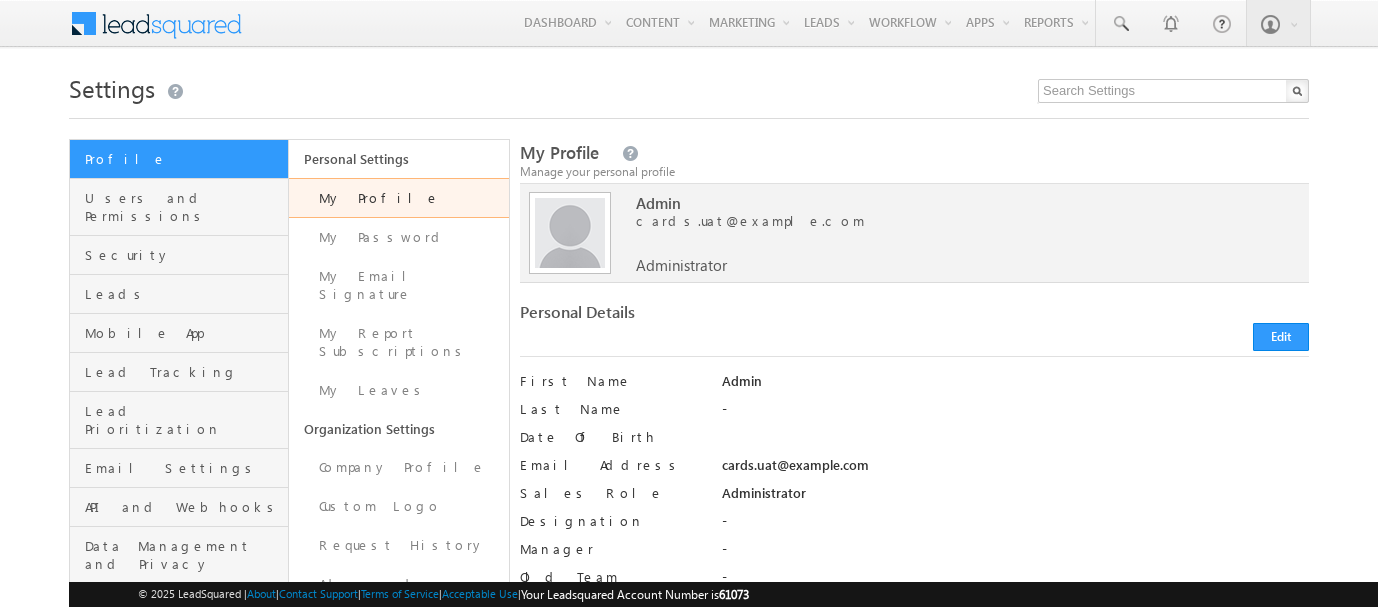 scroll, scrollTop: 0, scrollLeft: 0, axis: both 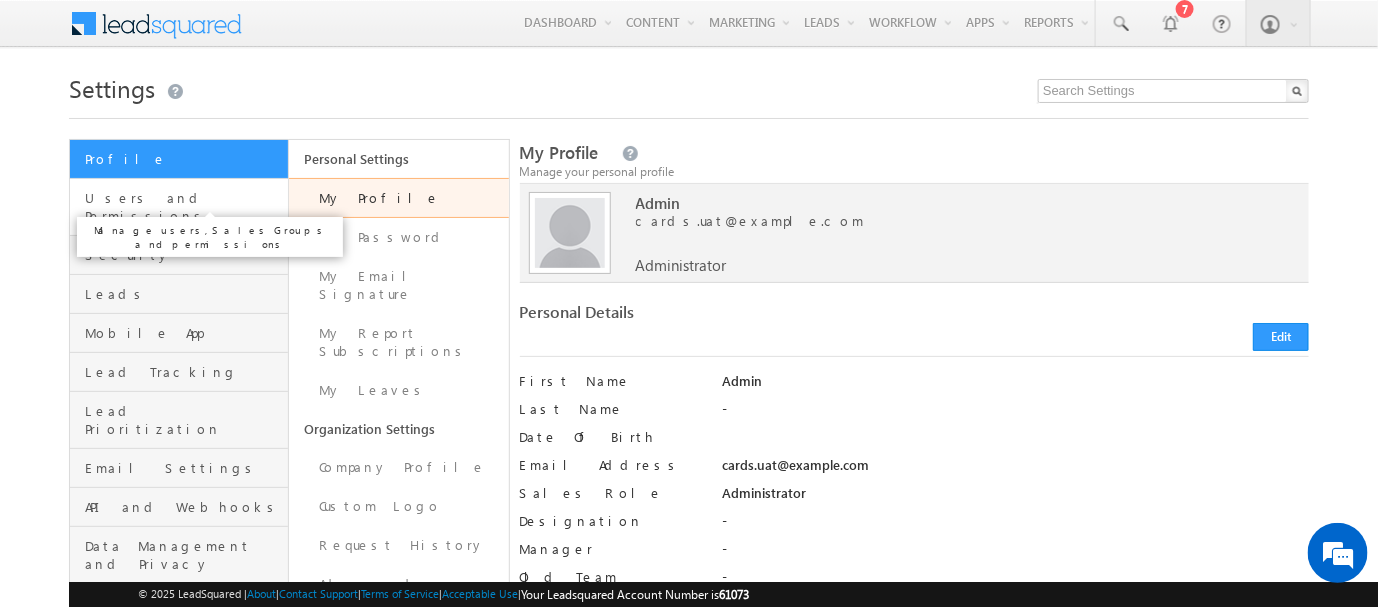 click on "Users and Permissions" at bounding box center [184, 207] 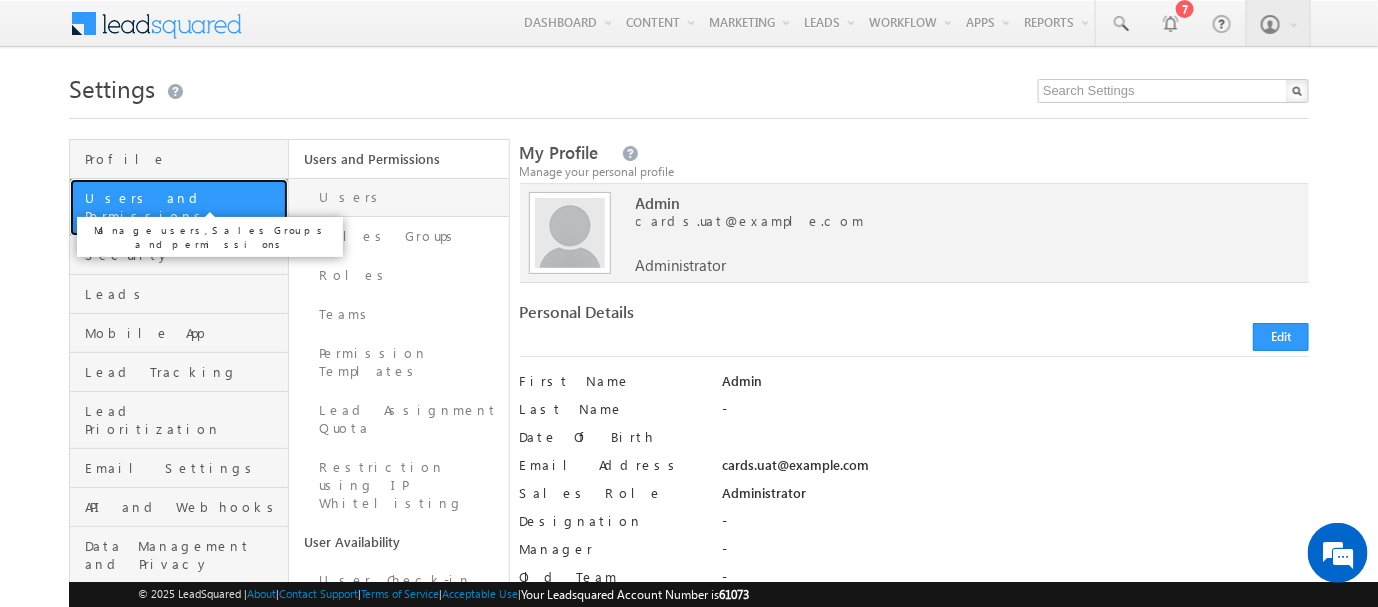 scroll, scrollTop: 0, scrollLeft: 0, axis: both 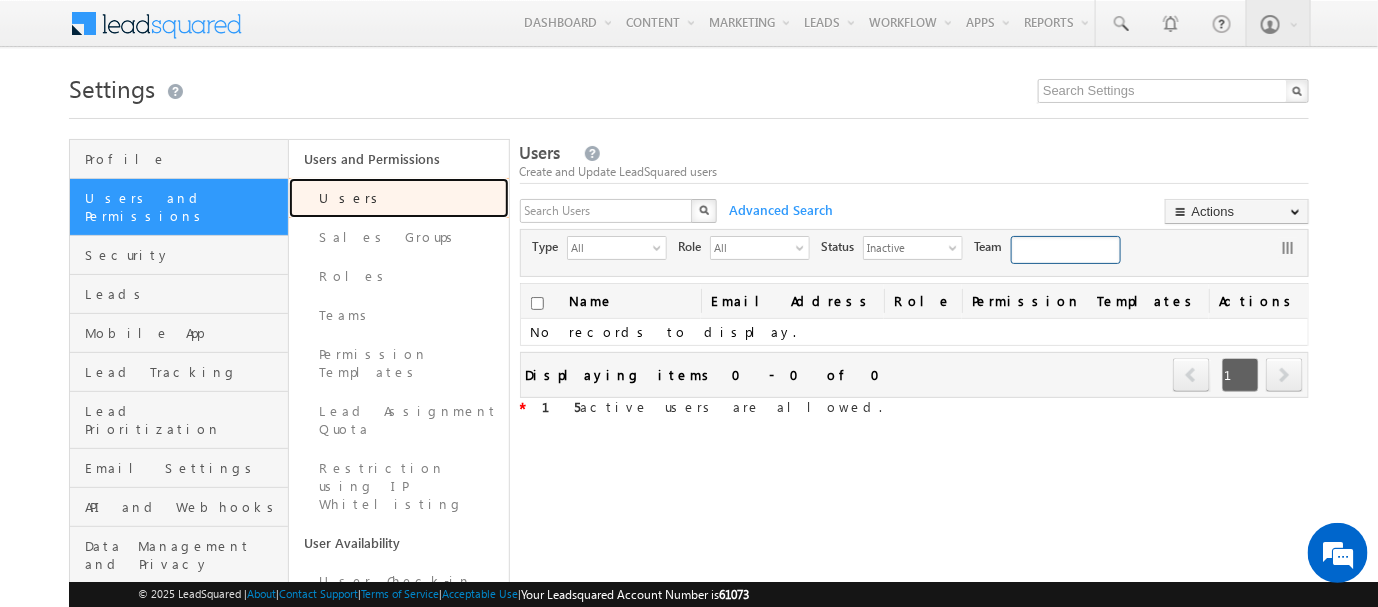 click on "Users" at bounding box center [398, 198] 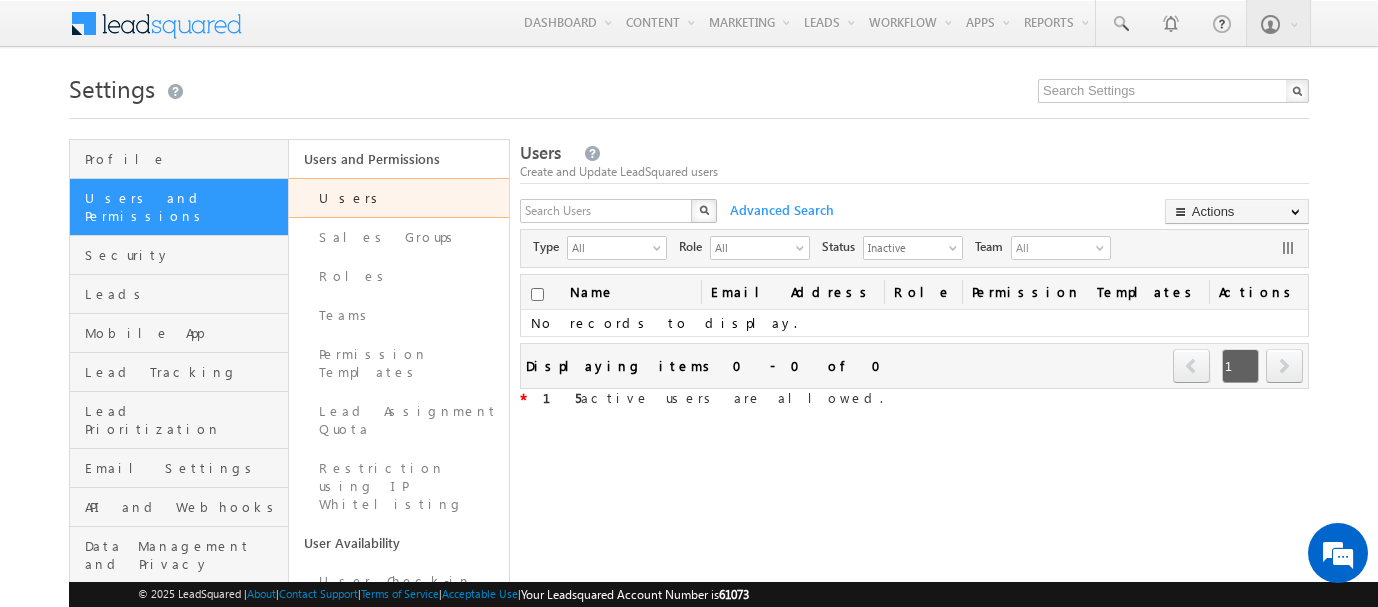 scroll, scrollTop: 0, scrollLeft: 0, axis: both 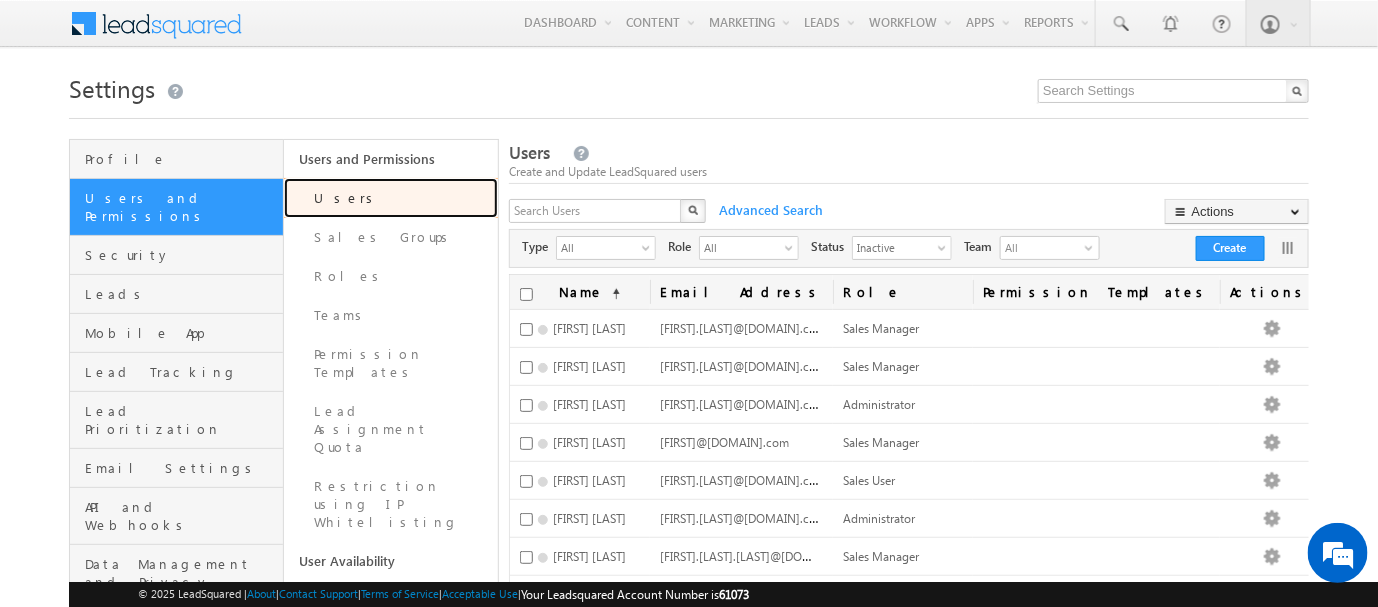 click on "Users" at bounding box center [391, 198] 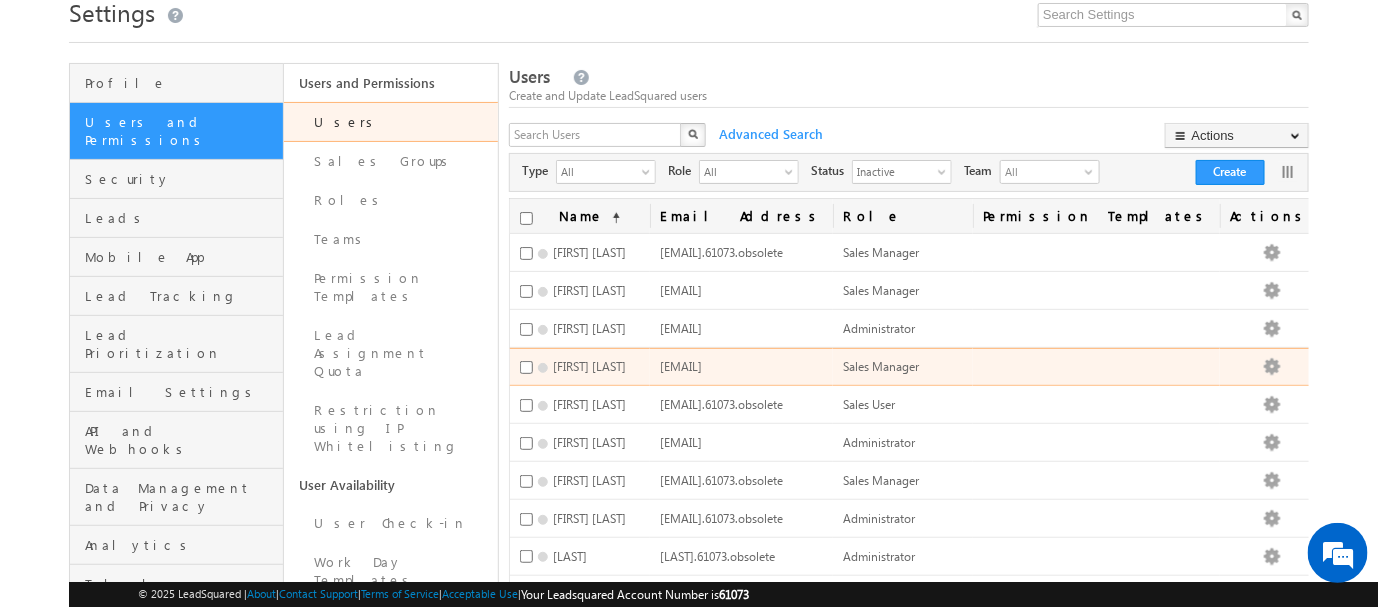 scroll, scrollTop: 111, scrollLeft: 0, axis: vertical 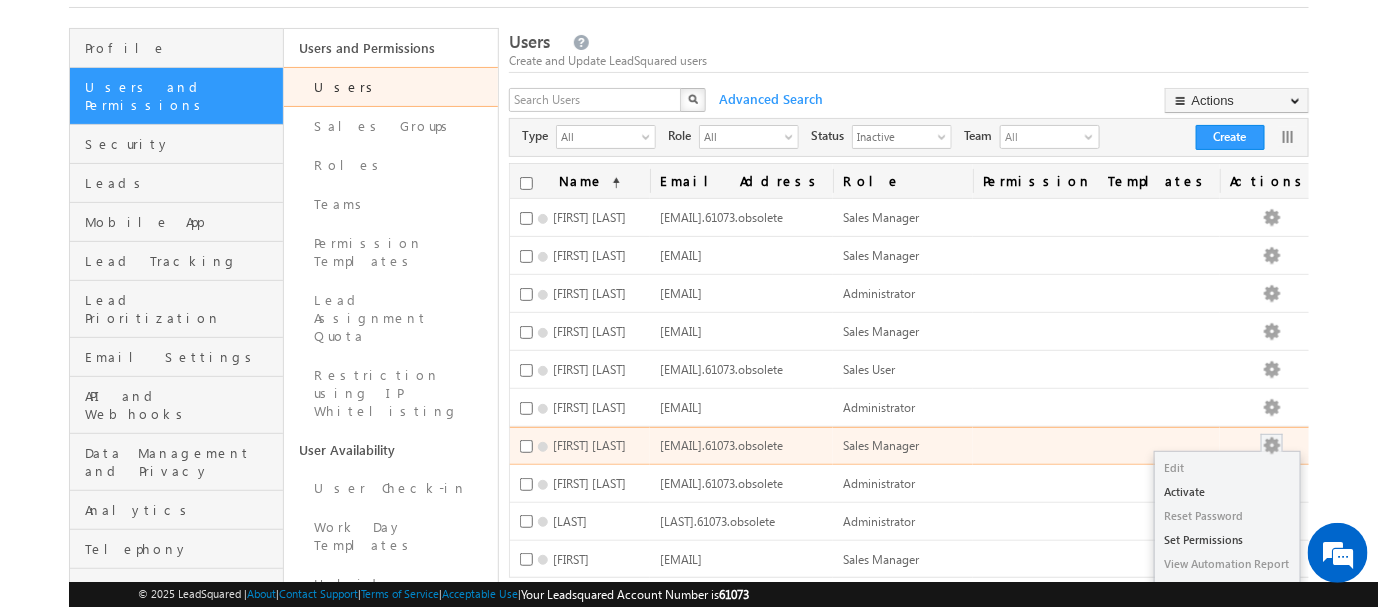 click at bounding box center (1272, 446) 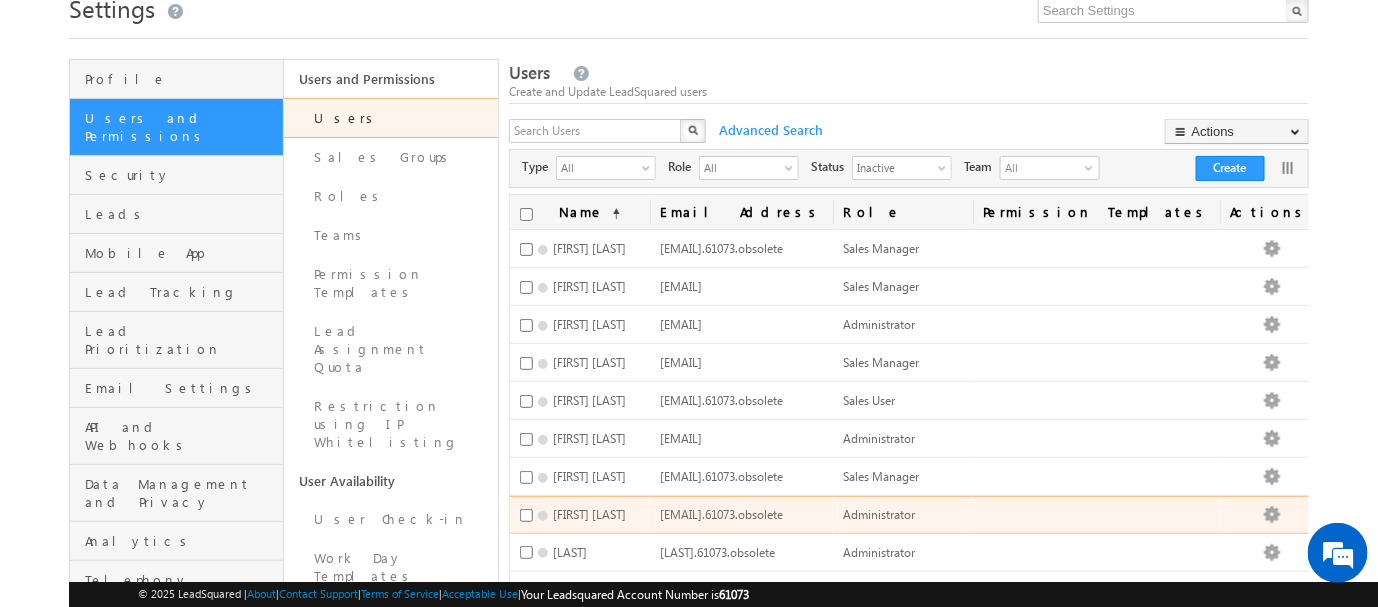 scroll, scrollTop: 0, scrollLeft: 0, axis: both 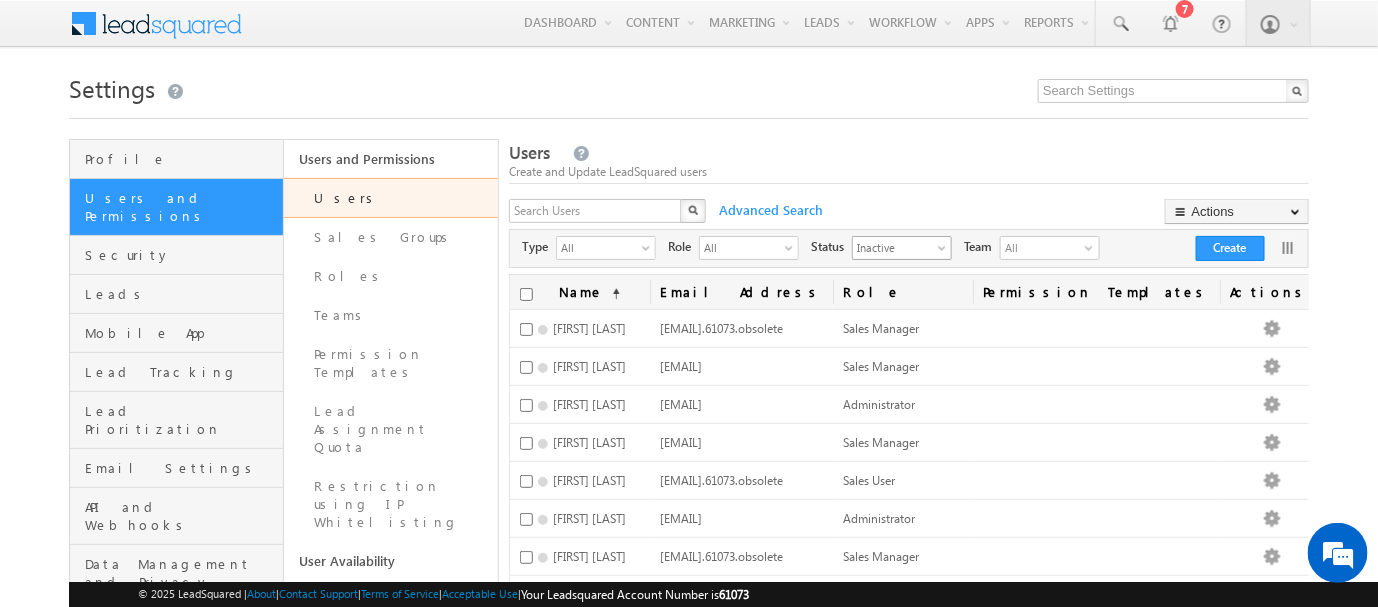 click on "select" at bounding box center [944, 254] 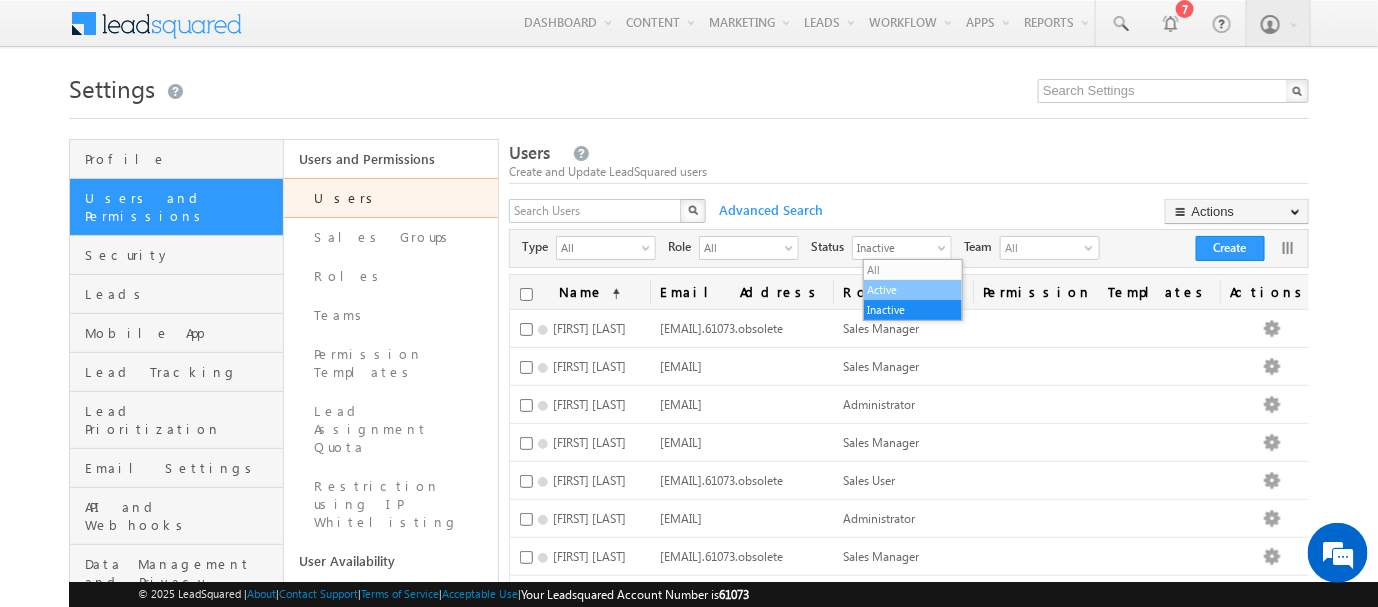 click on "Active" at bounding box center [913, 290] 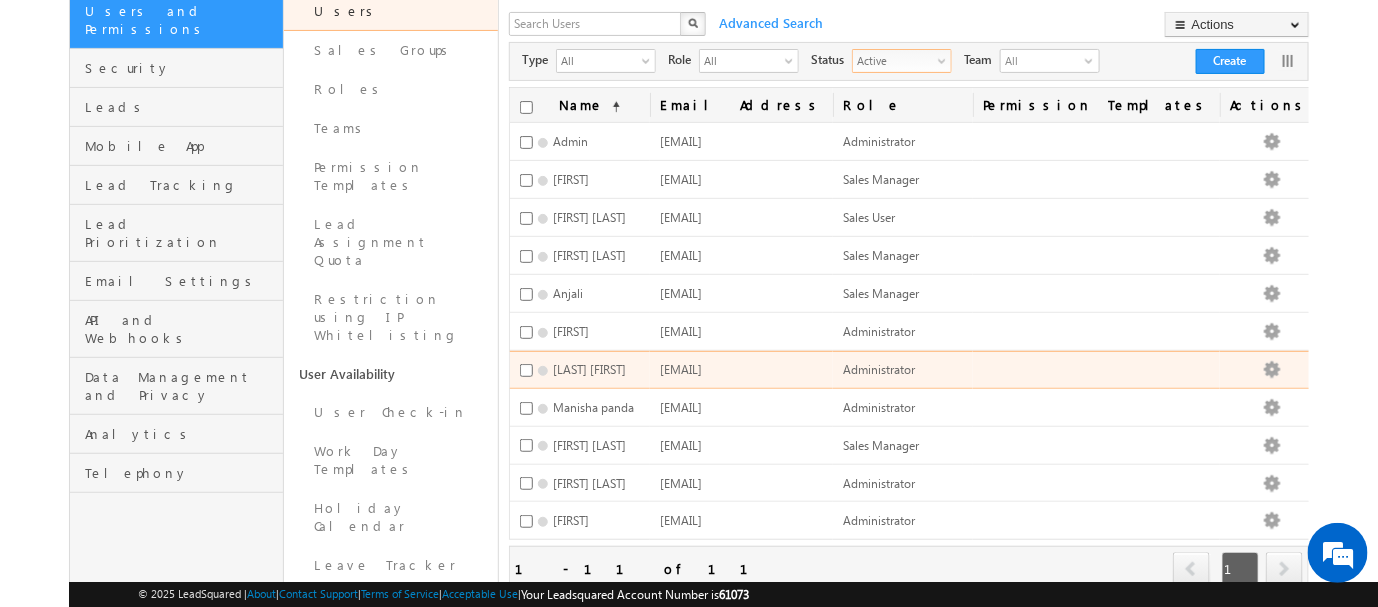 scroll, scrollTop: 222, scrollLeft: 0, axis: vertical 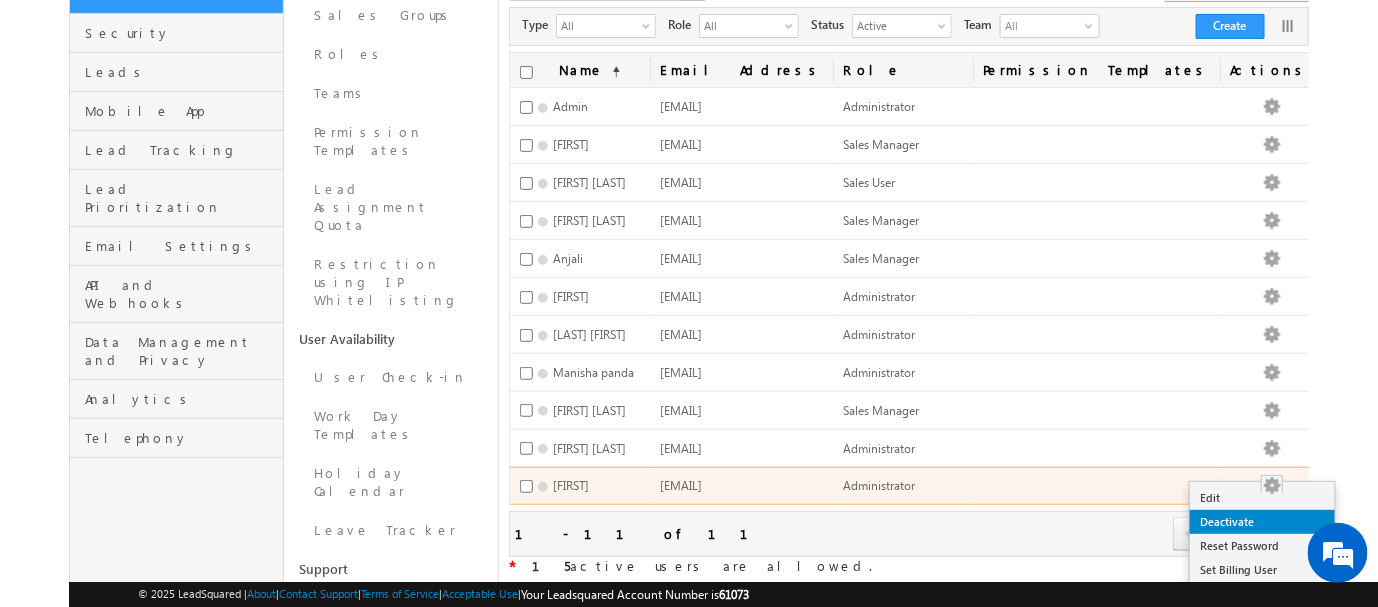 click on "Deactivate" at bounding box center (1262, 522) 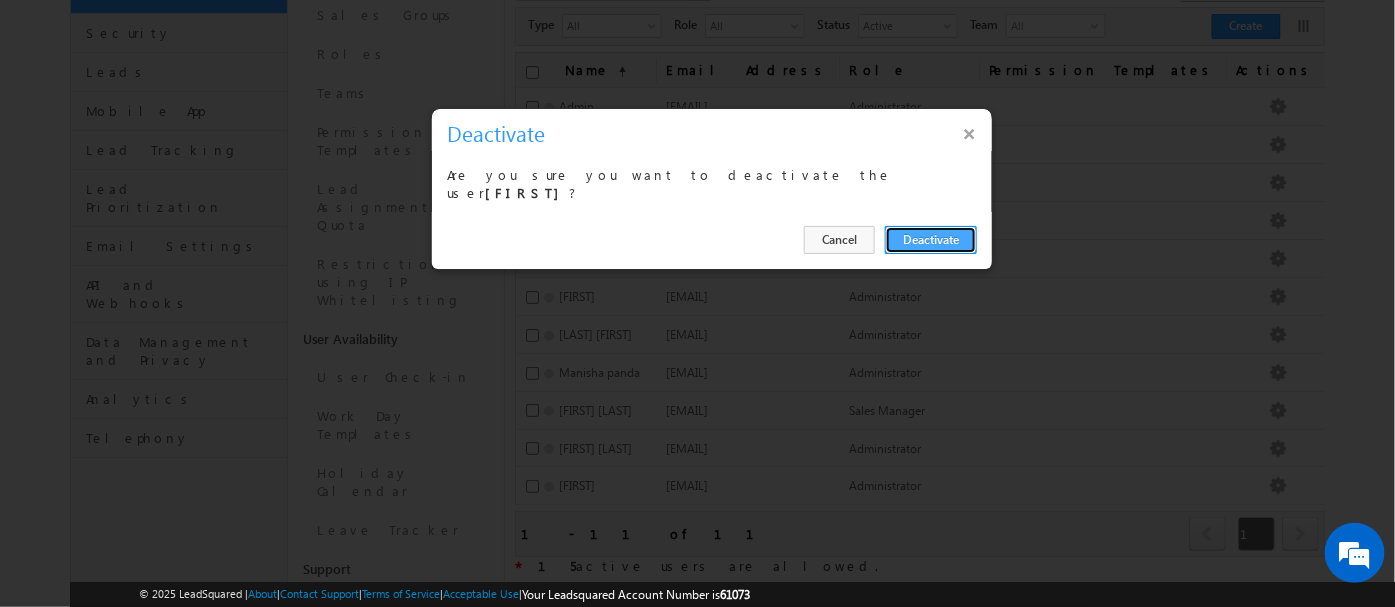 click on "Deactivate" at bounding box center (931, 240) 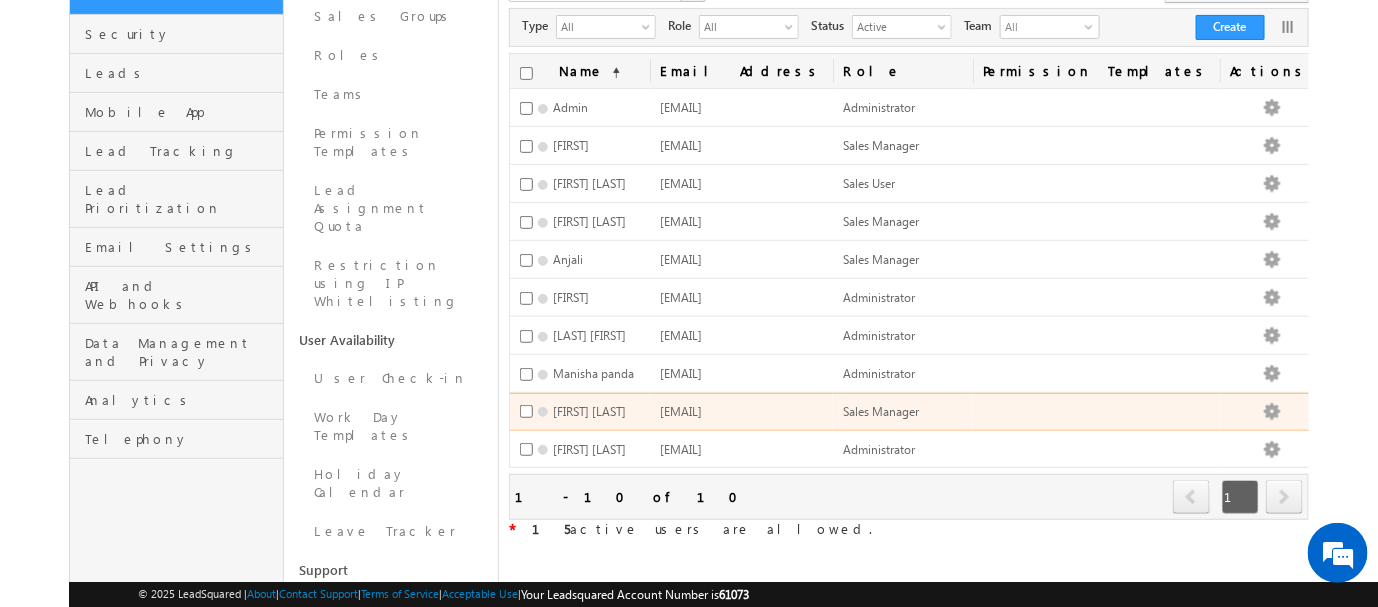 scroll, scrollTop: 219, scrollLeft: 0, axis: vertical 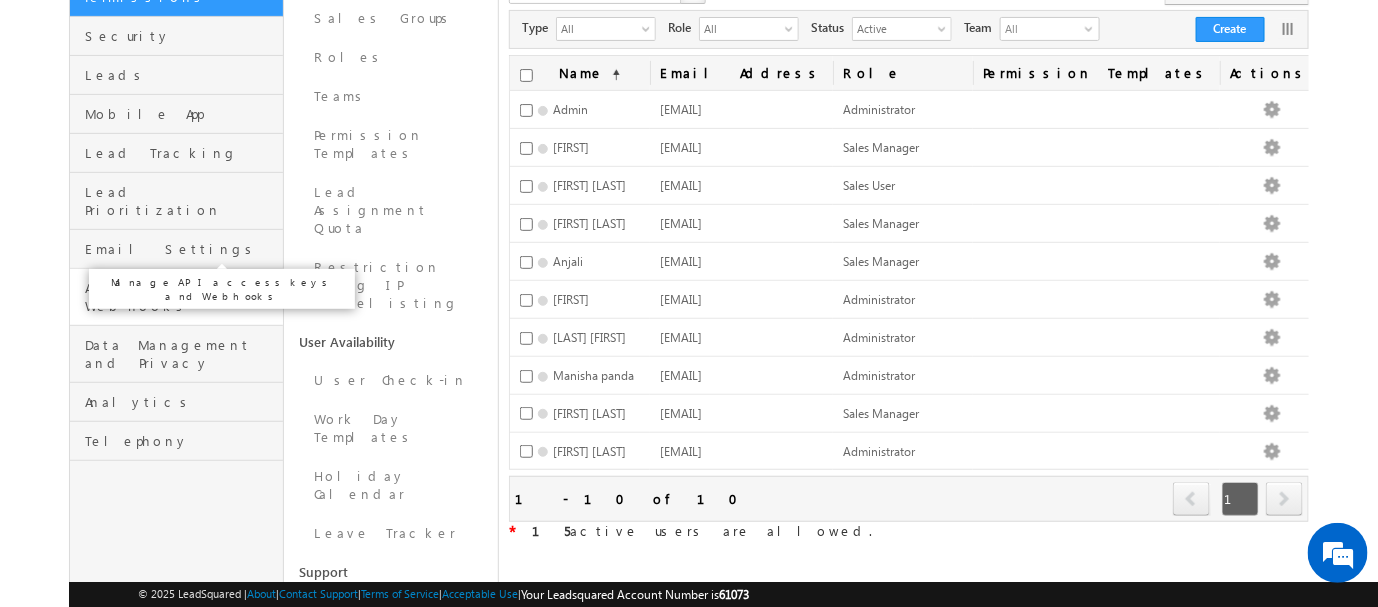 click on "API and Webhooks" at bounding box center (181, 297) 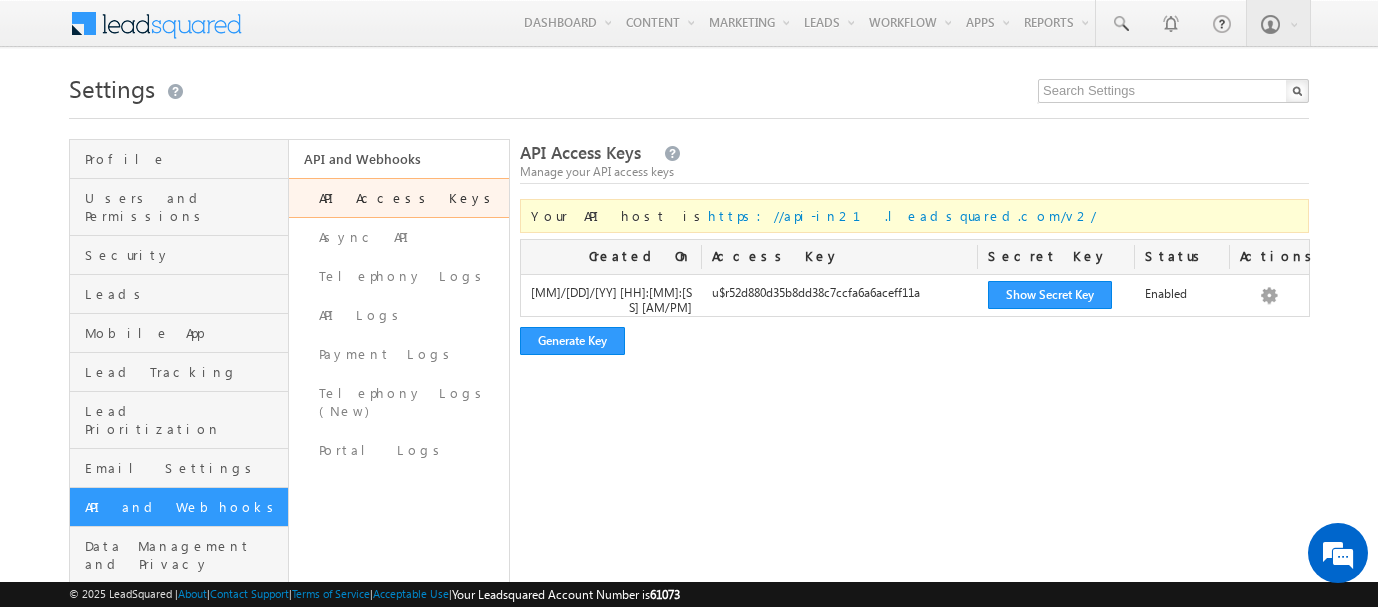 scroll, scrollTop: 0, scrollLeft: 0, axis: both 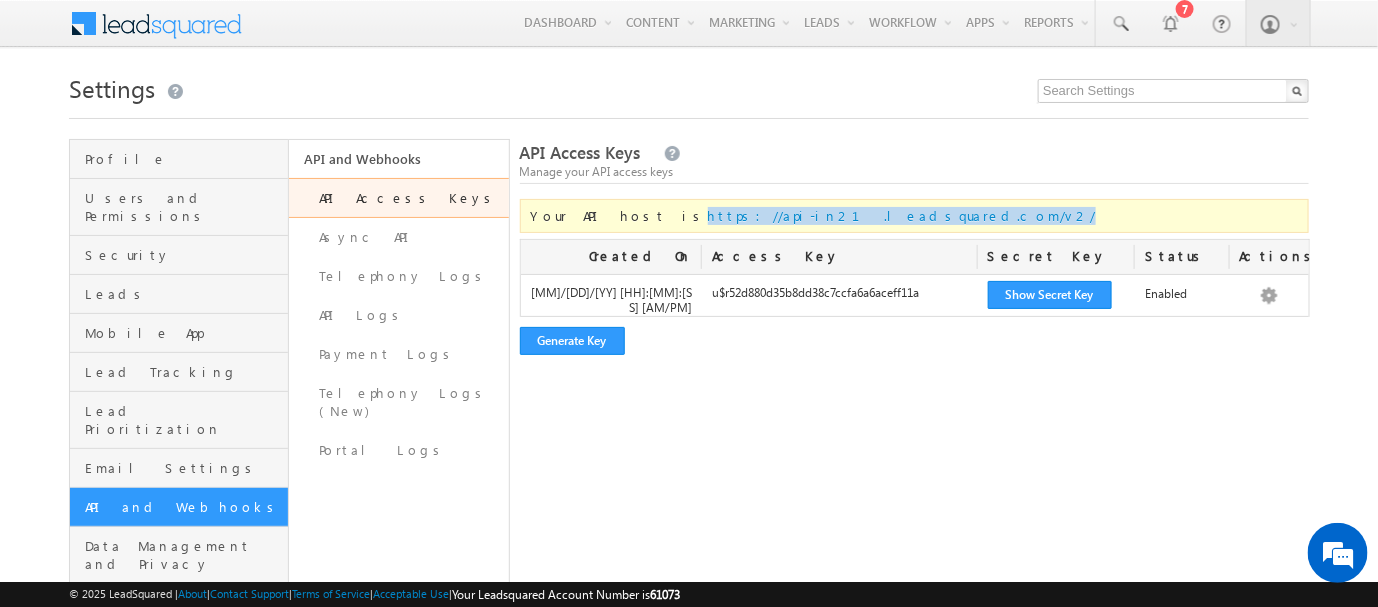 drag, startPoint x: 849, startPoint y: 220, endPoint x: 617, endPoint y: 232, distance: 232.31013 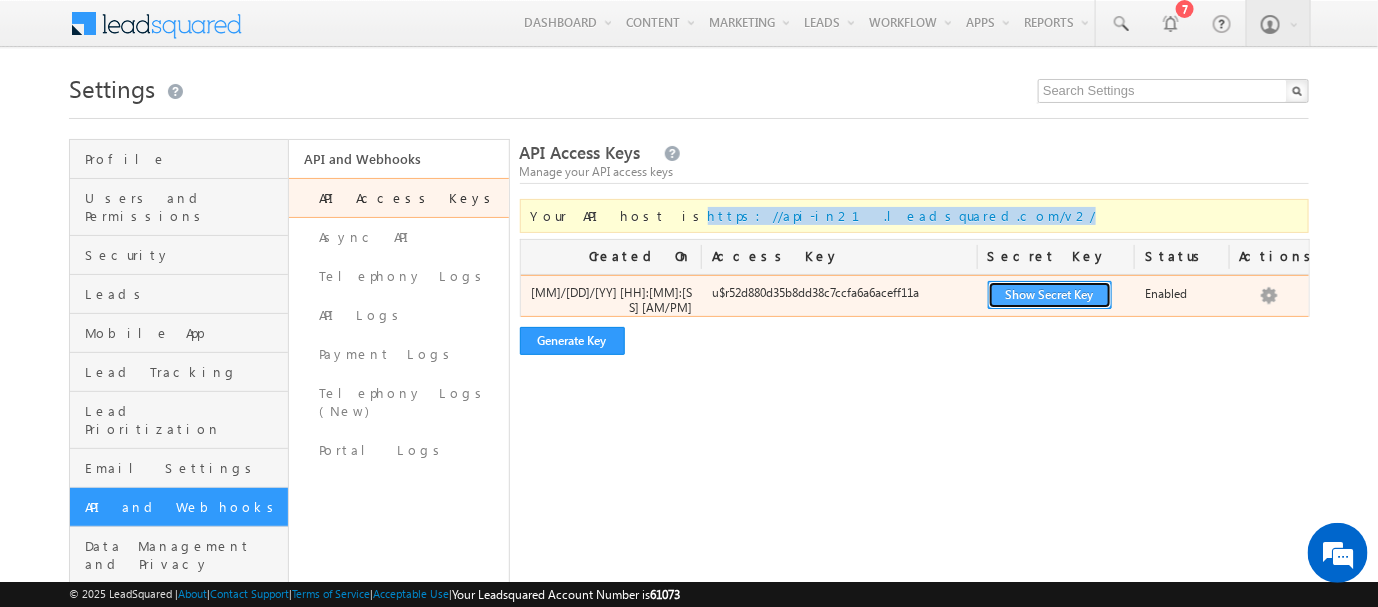 click on "Show Secret Key" at bounding box center (1050, 295) 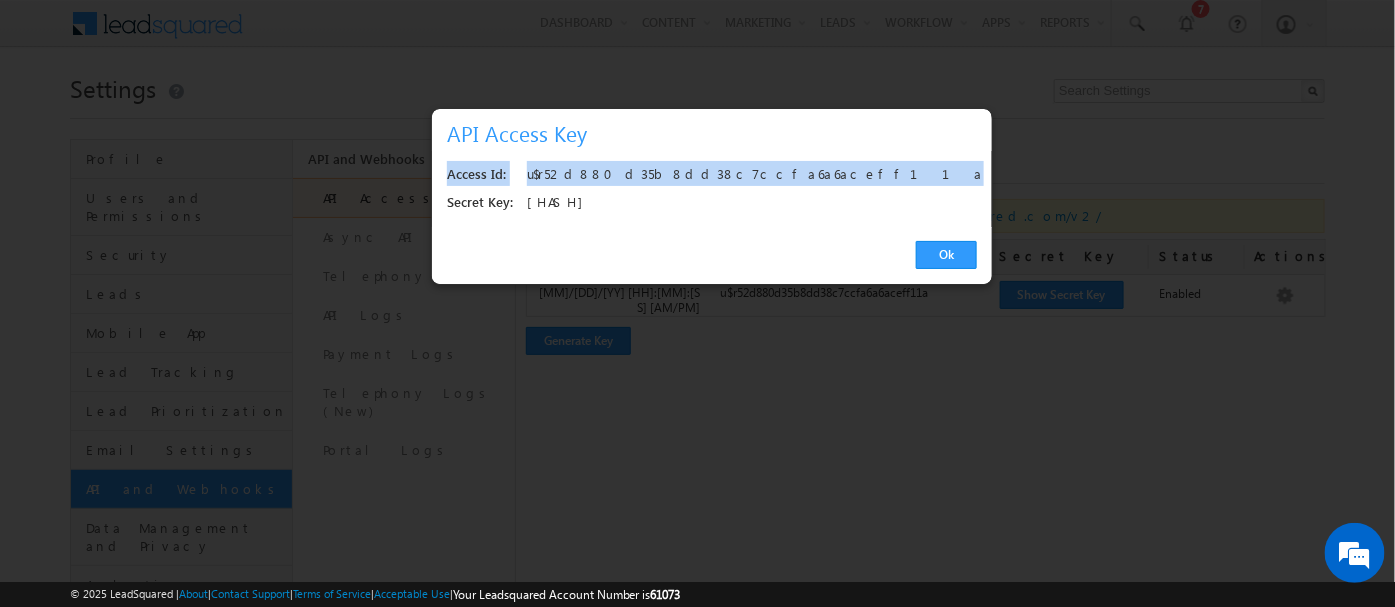 drag, startPoint x: 447, startPoint y: 175, endPoint x: 758, endPoint y: 178, distance: 311.01447 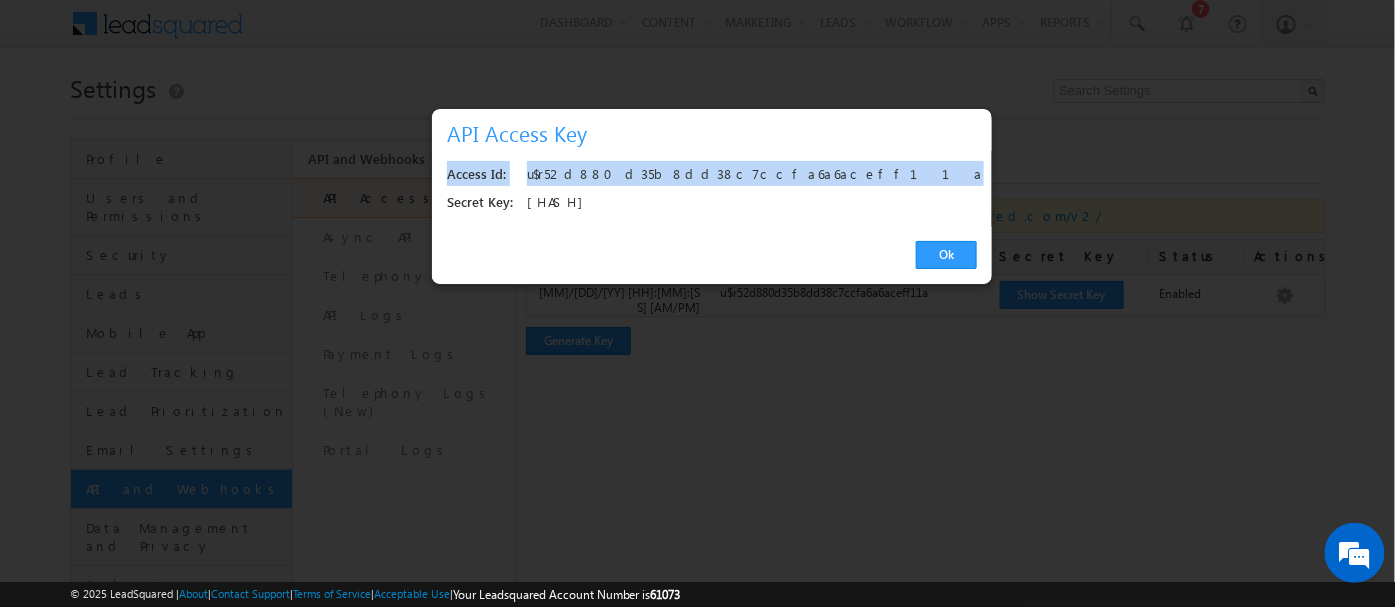 click on "Access Id: [USER_ID]" at bounding box center (712, 175) 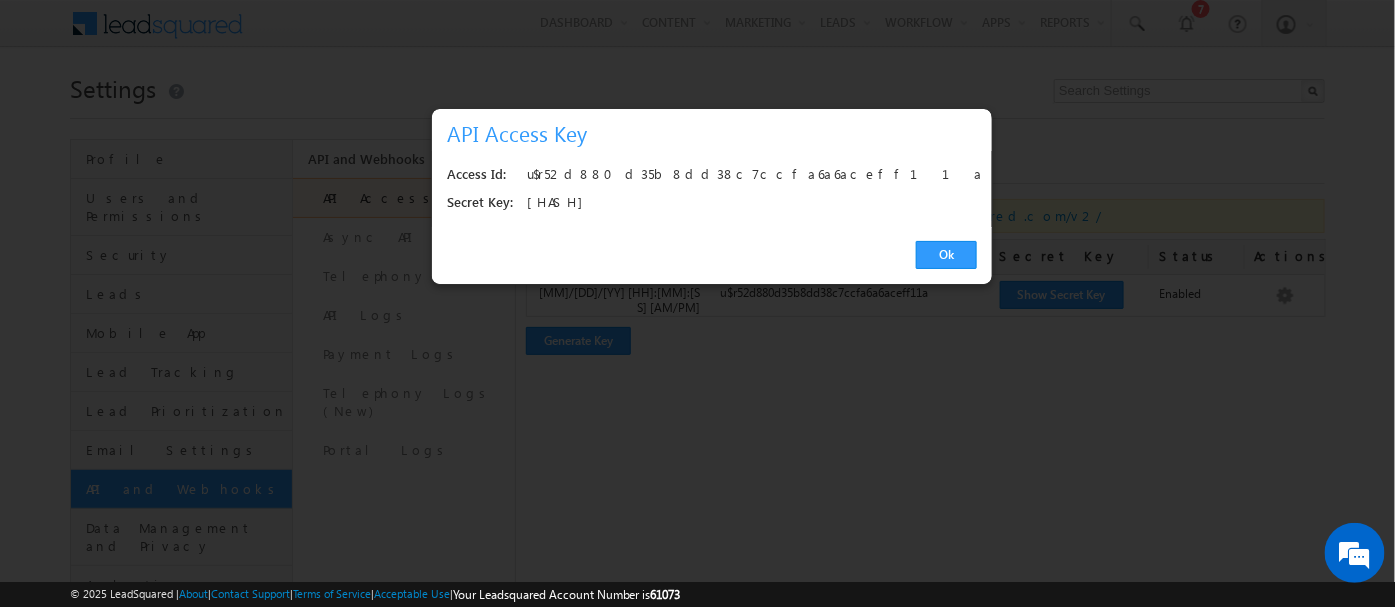 click on "Ok" at bounding box center (712, 255) 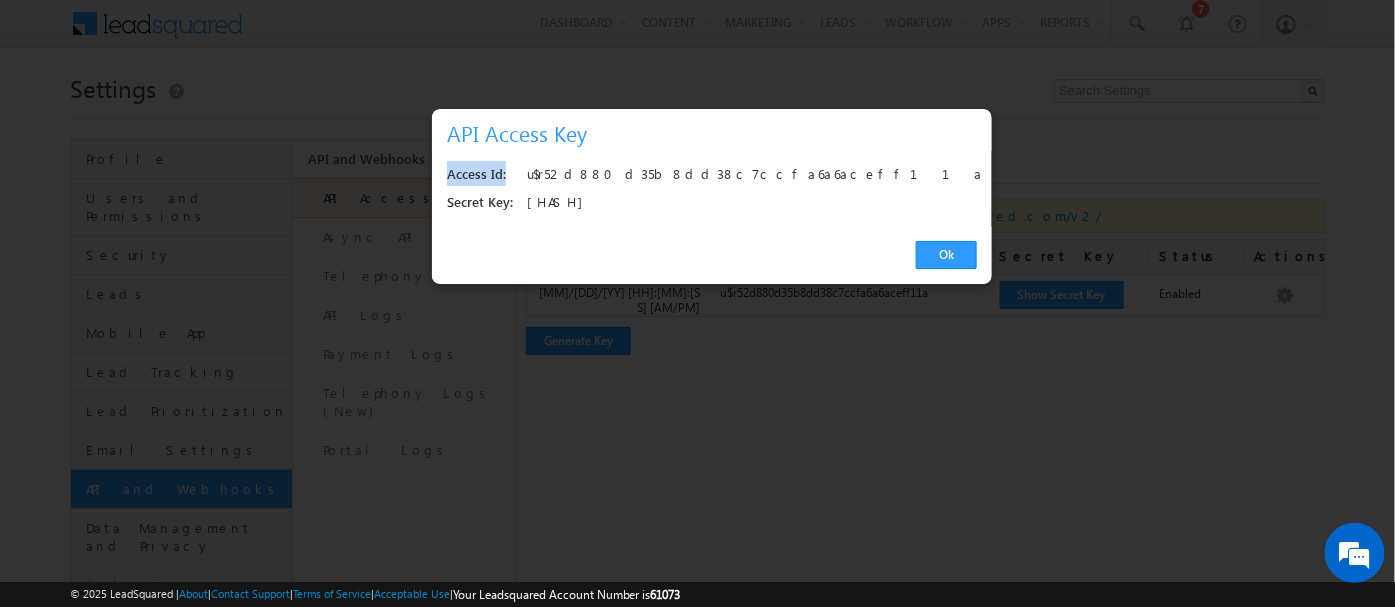 drag, startPoint x: 504, startPoint y: 168, endPoint x: 437, endPoint y: 181, distance: 68.24954 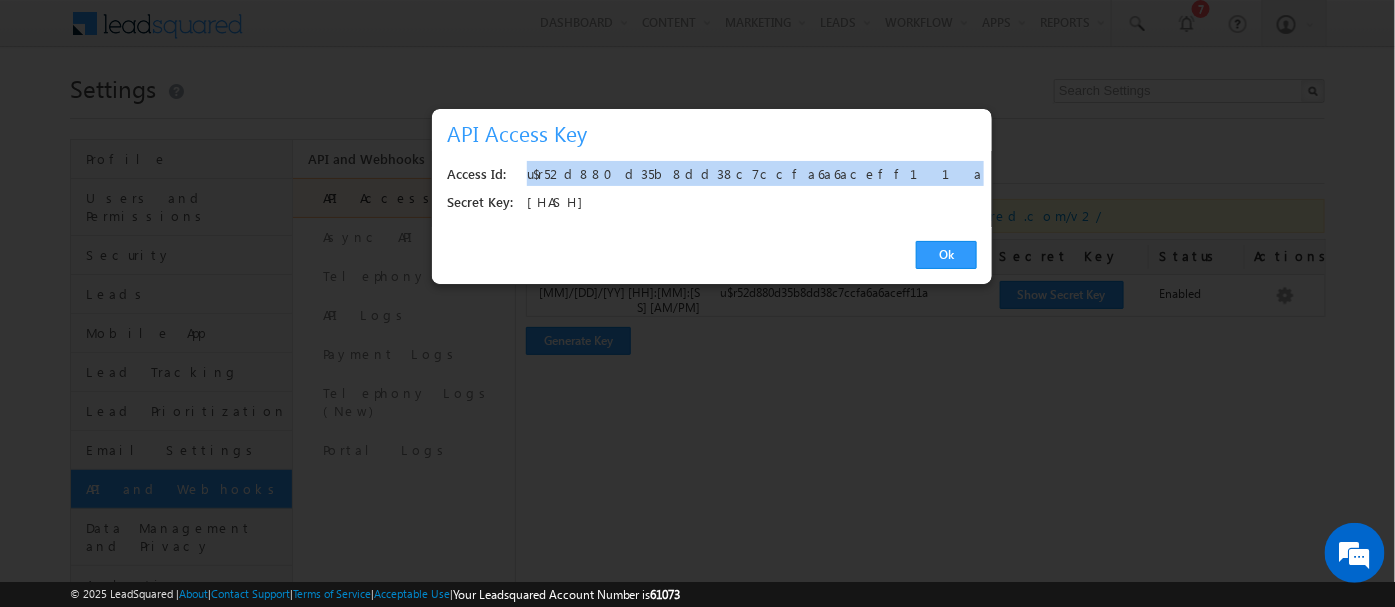 drag, startPoint x: 750, startPoint y: 181, endPoint x: 524, endPoint y: 180, distance: 226.00221 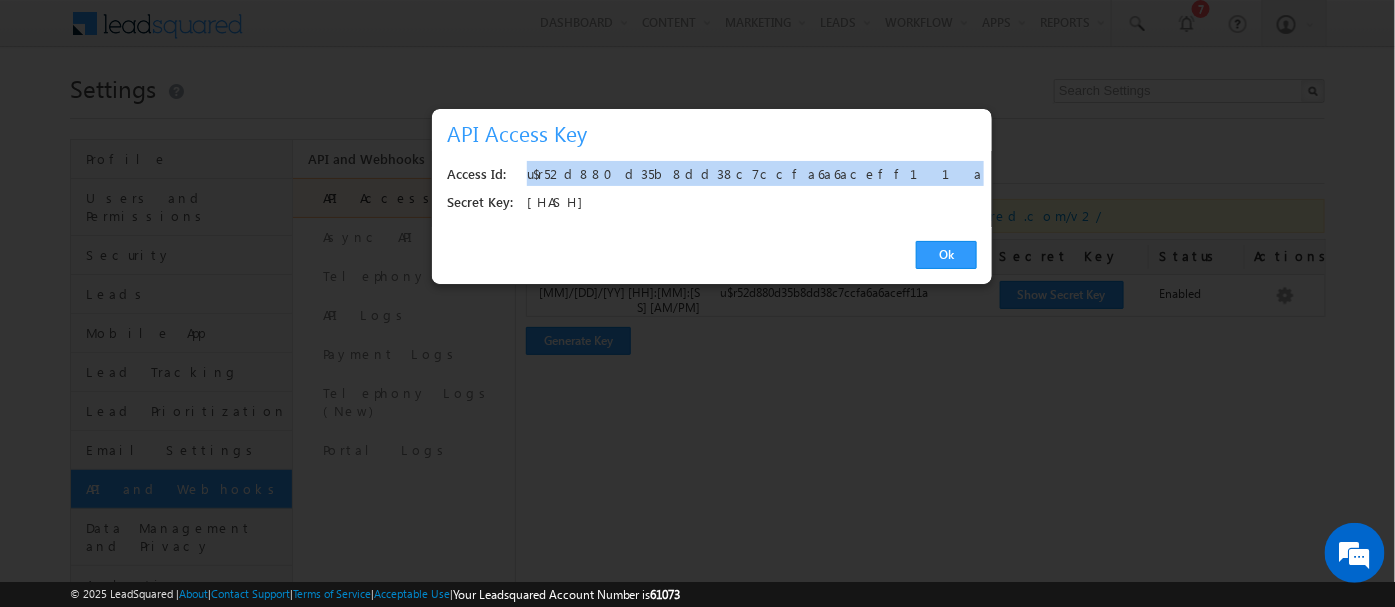 click on "Access Id: [USER_ID]" at bounding box center (712, 175) 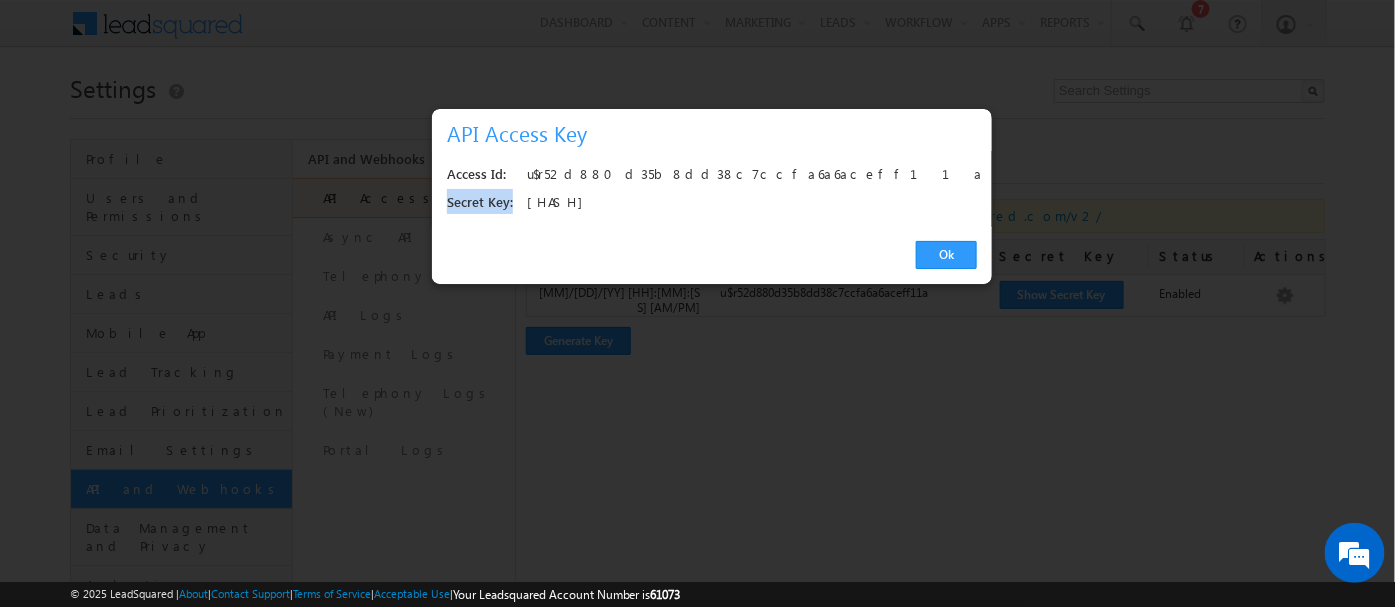 drag, startPoint x: 509, startPoint y: 203, endPoint x: 442, endPoint y: 211, distance: 67.47592 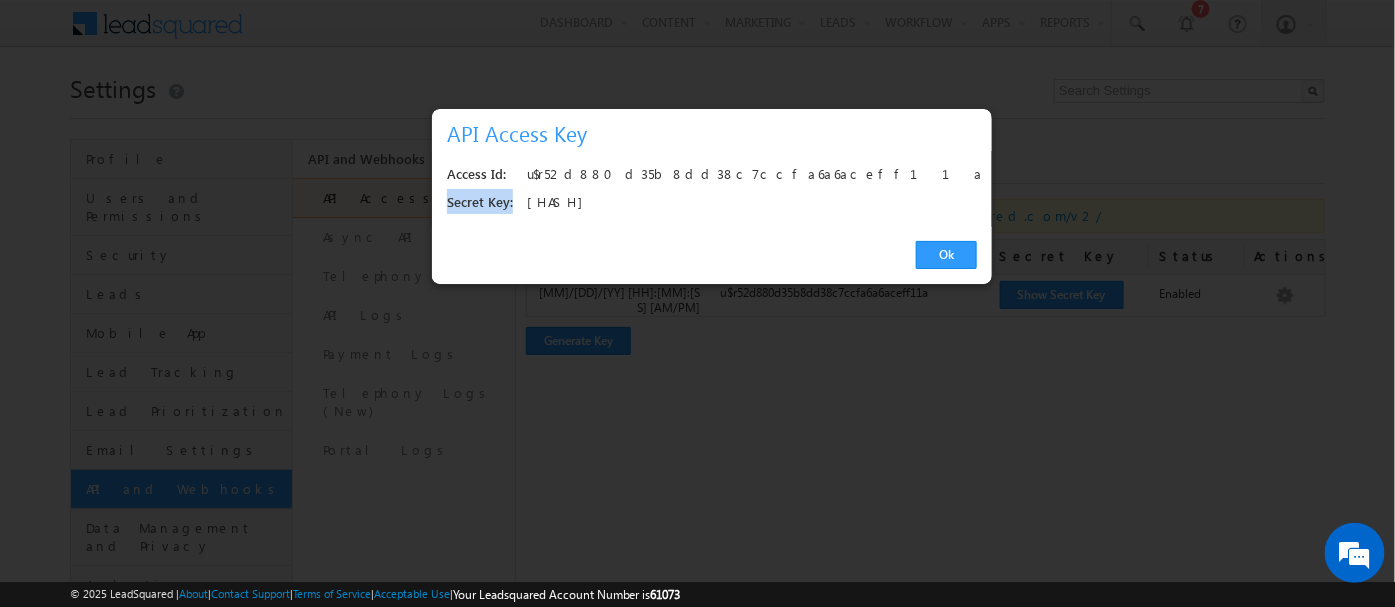 drag, startPoint x: 809, startPoint y: 199, endPoint x: 530, endPoint y: 220, distance: 279.7892 